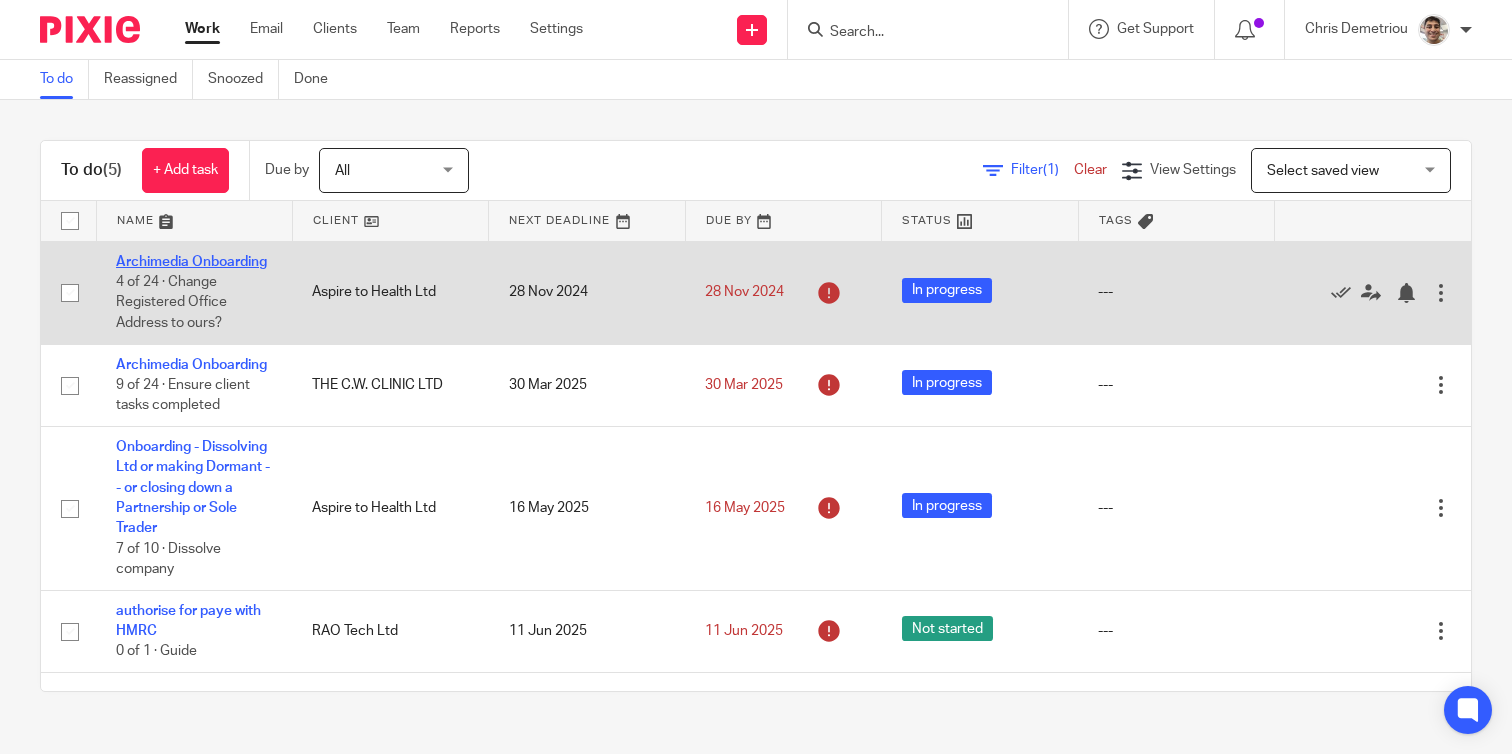 scroll, scrollTop: 0, scrollLeft: 0, axis: both 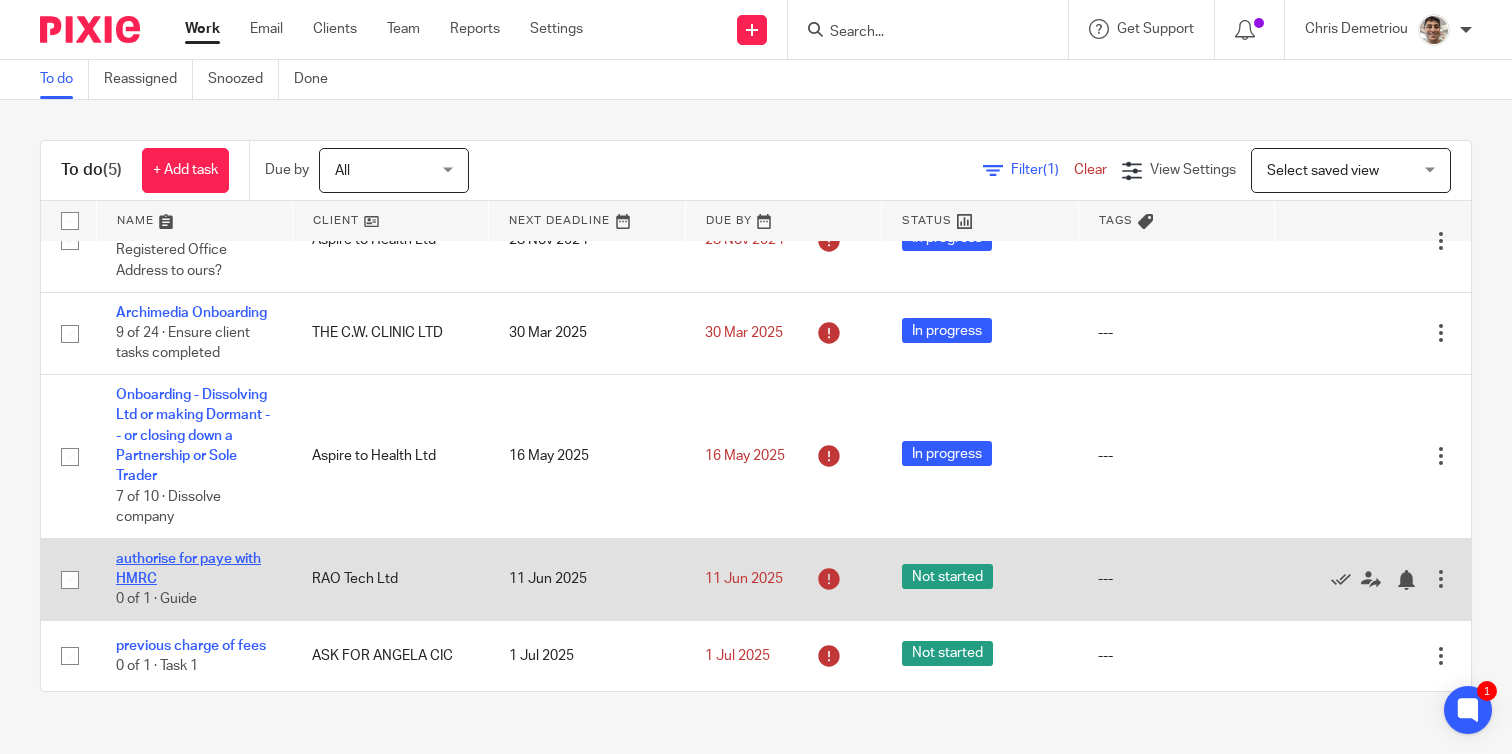 click on "authorise for paye with HMRC" at bounding box center [188, 569] 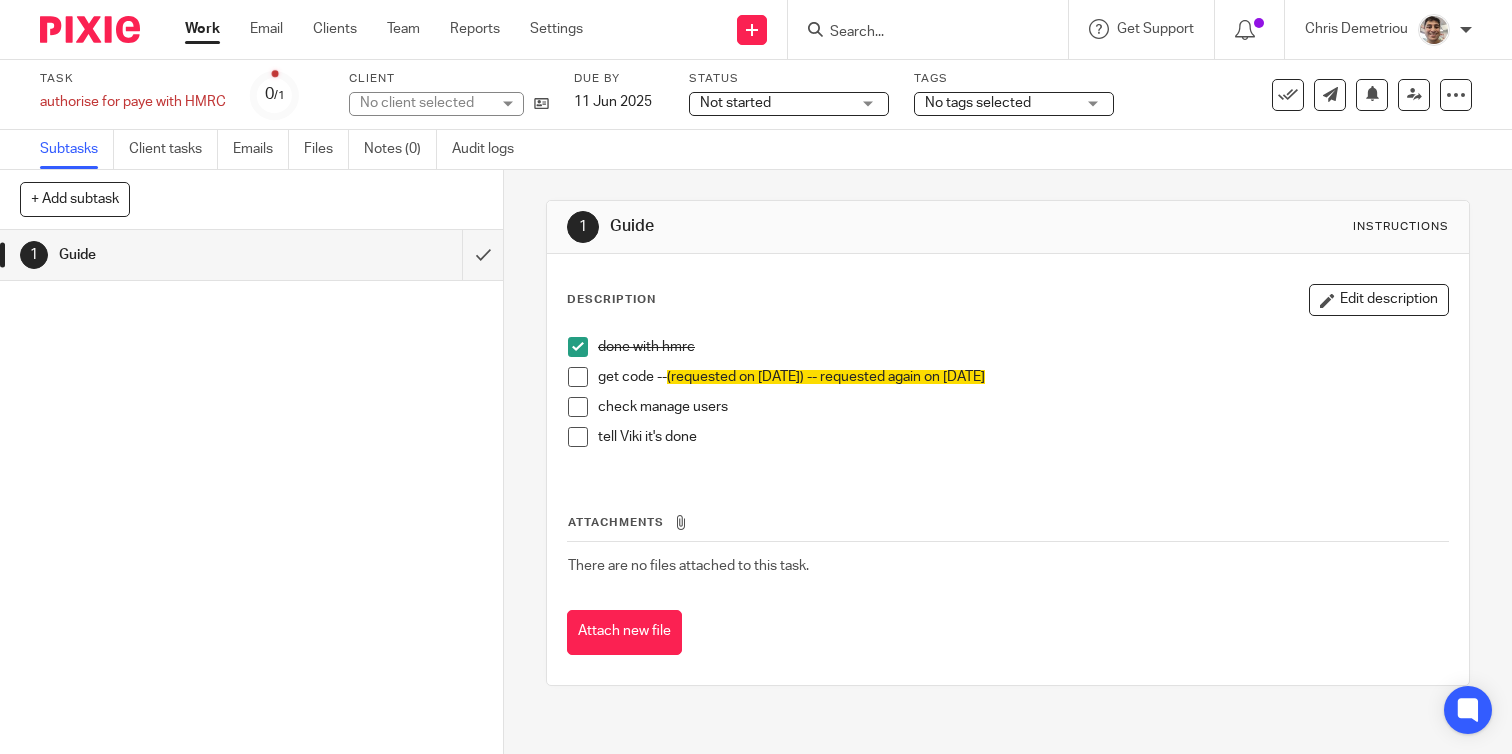 scroll, scrollTop: 0, scrollLeft: 0, axis: both 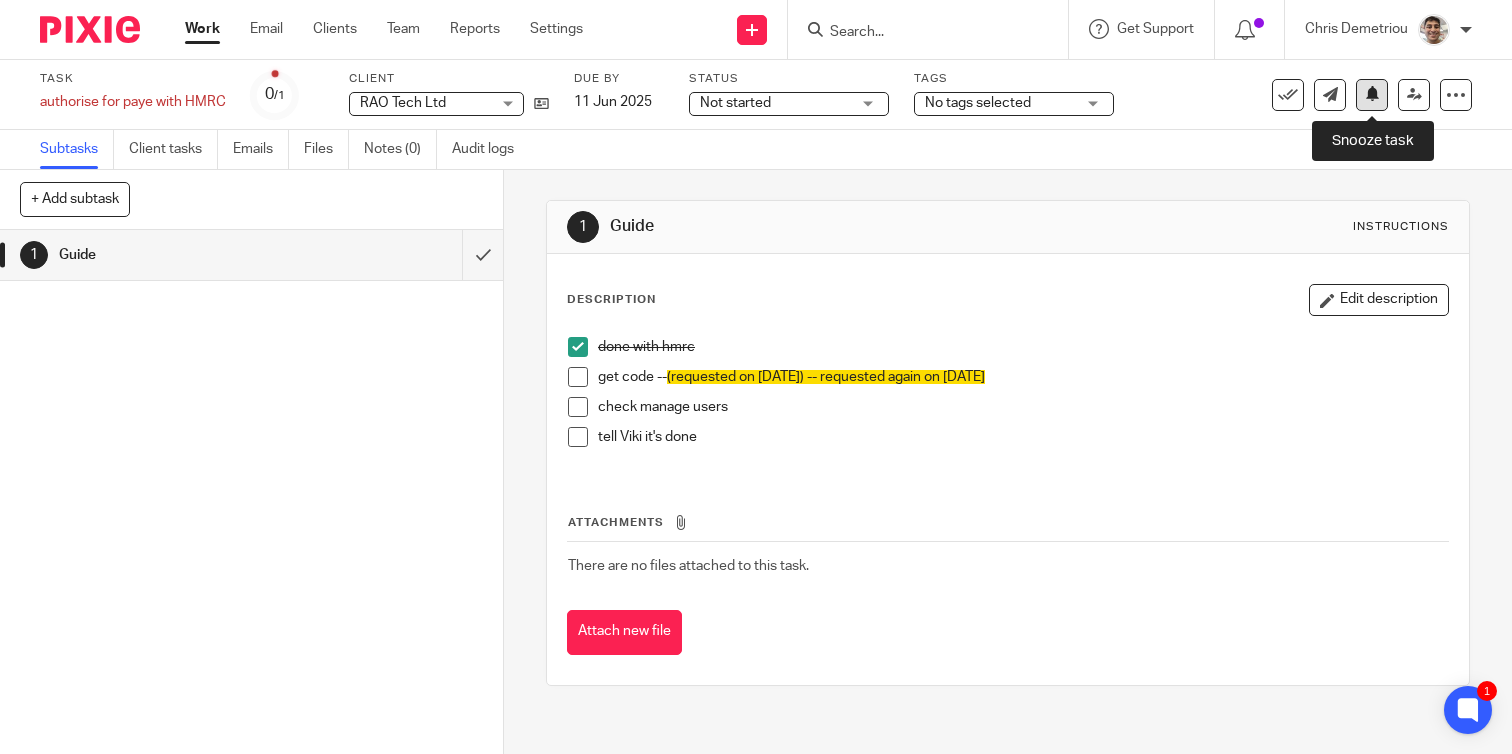 click at bounding box center [1372, 95] 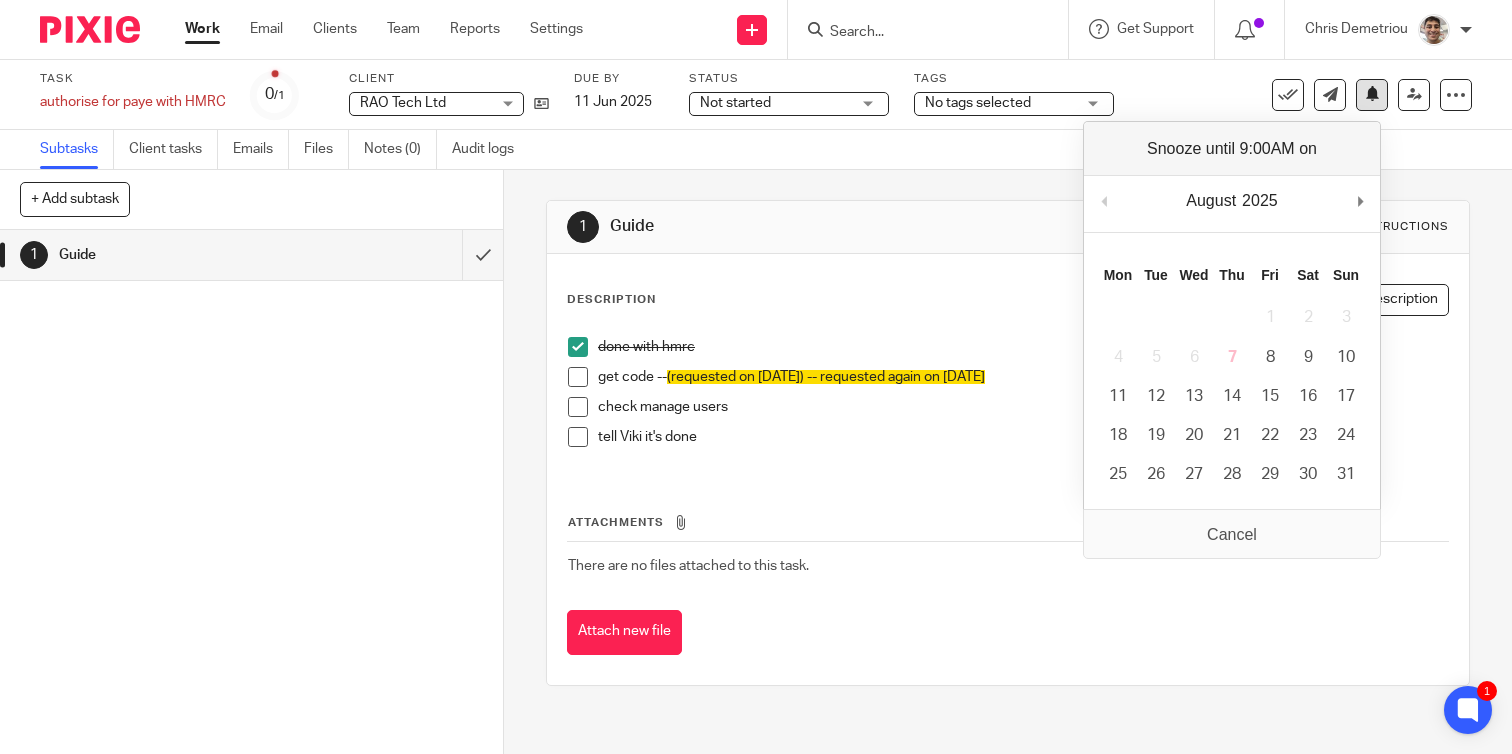 type 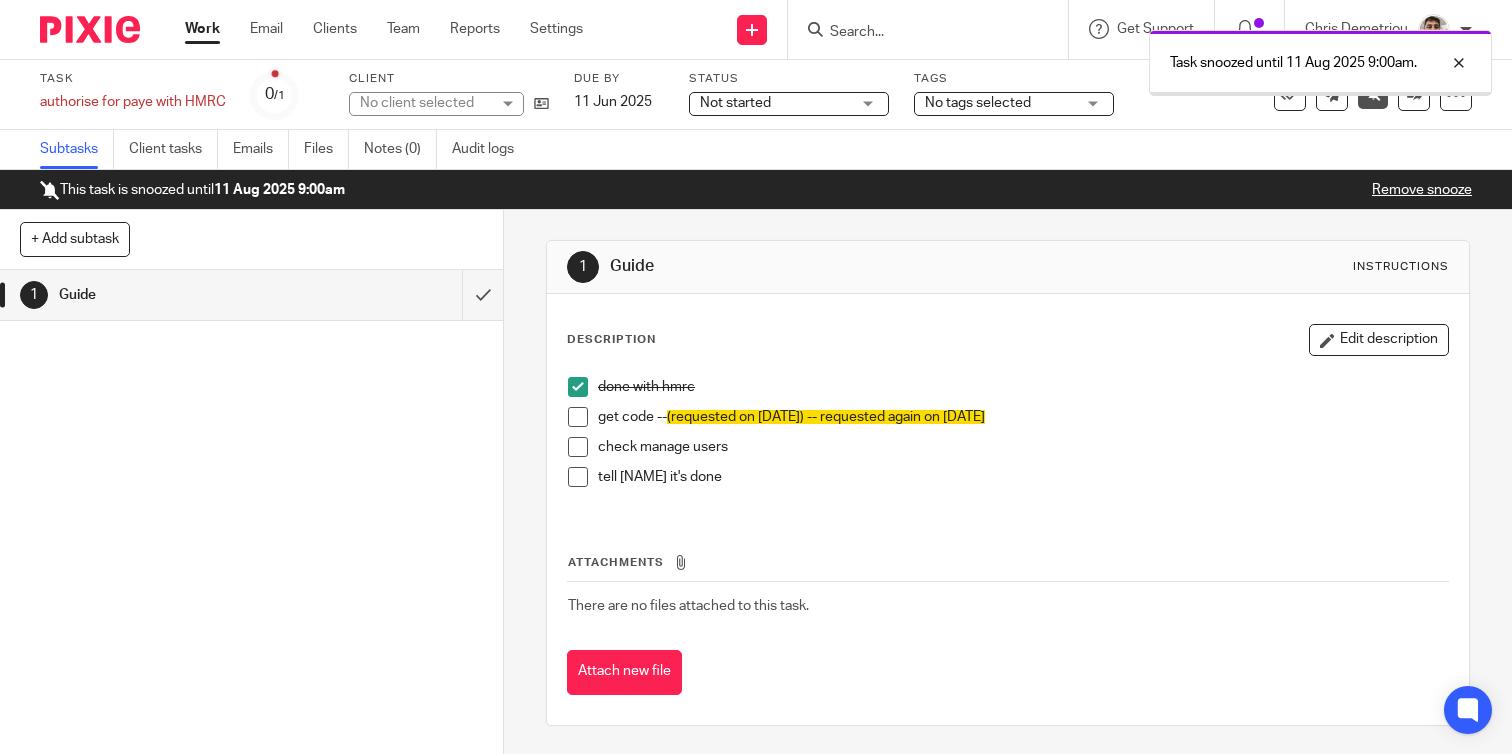 scroll, scrollTop: 0, scrollLeft: 0, axis: both 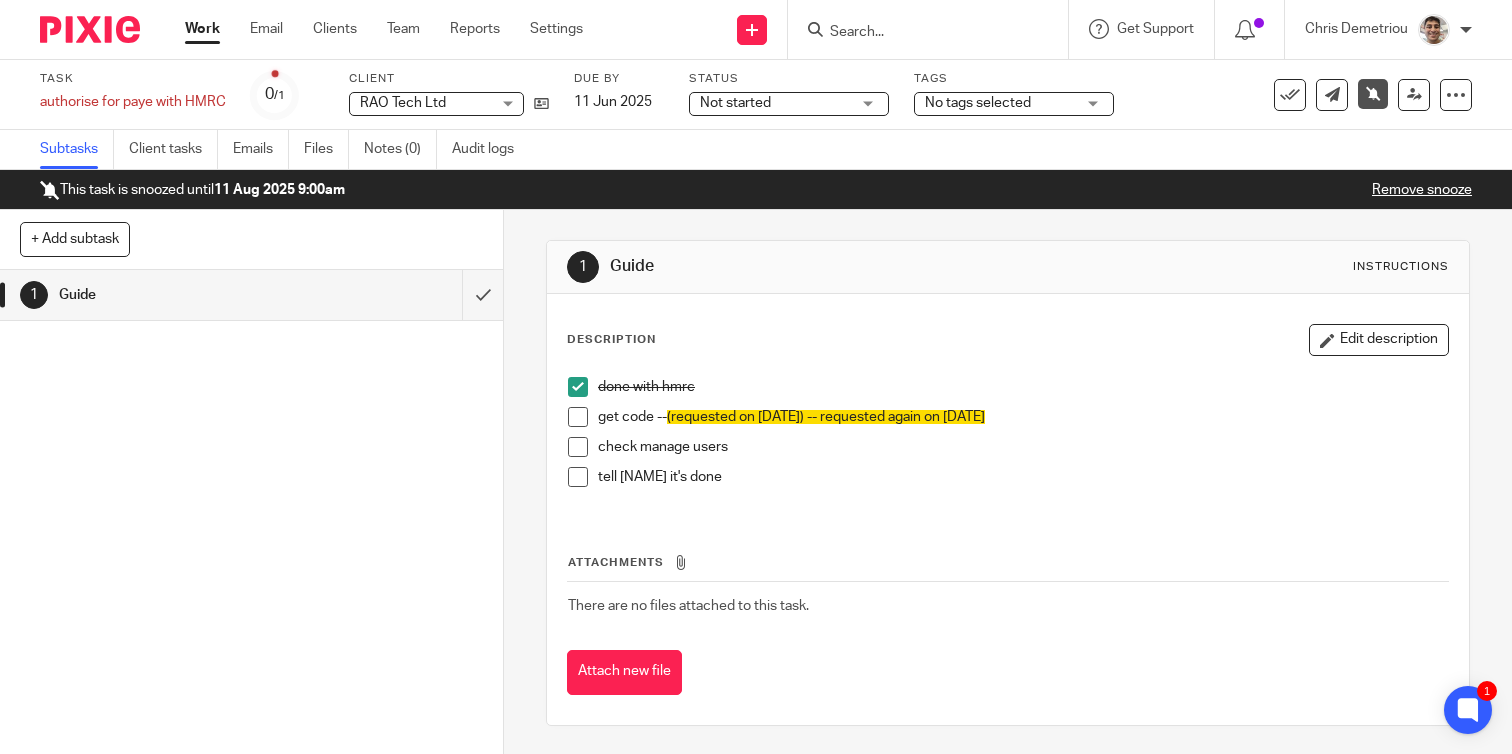 click on "Work" at bounding box center [202, 29] 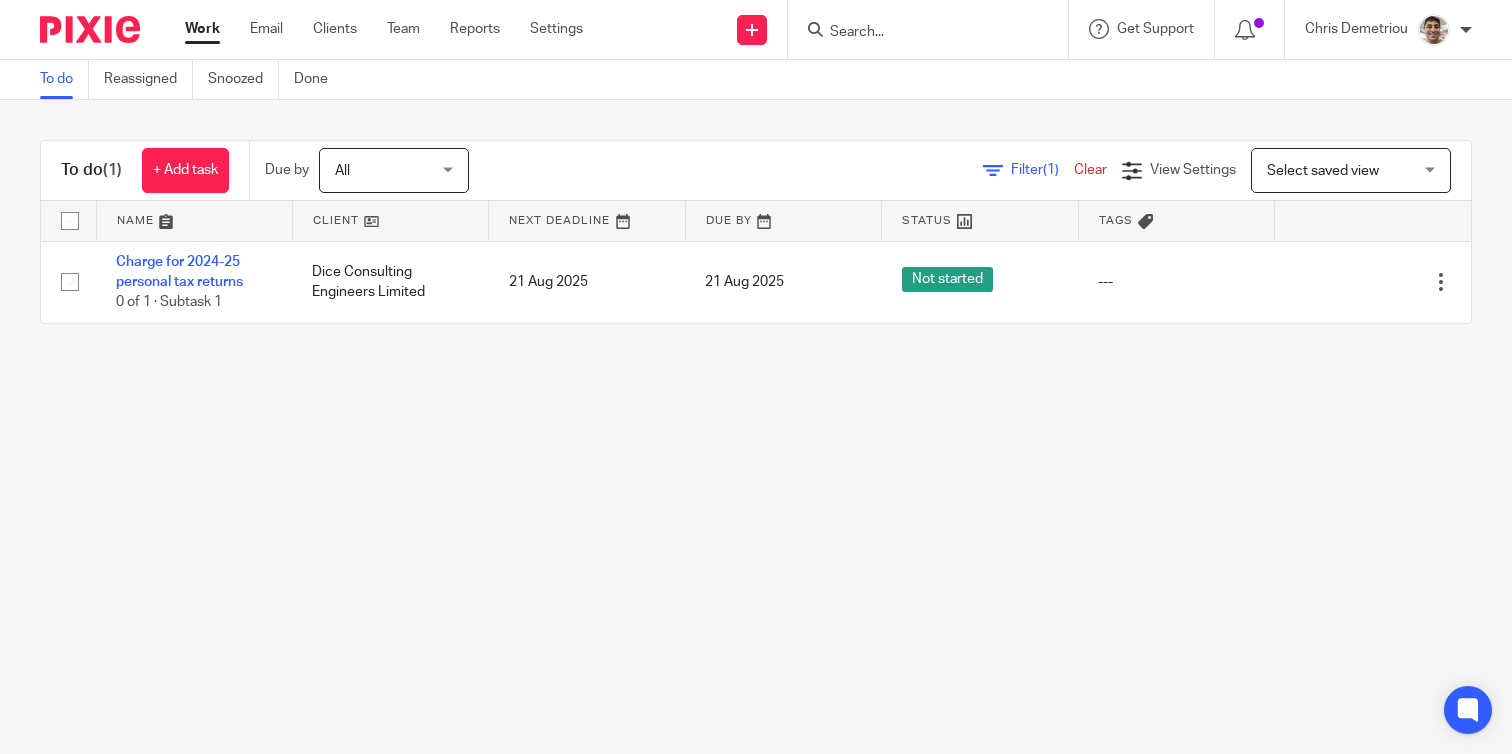 scroll, scrollTop: 0, scrollLeft: 0, axis: both 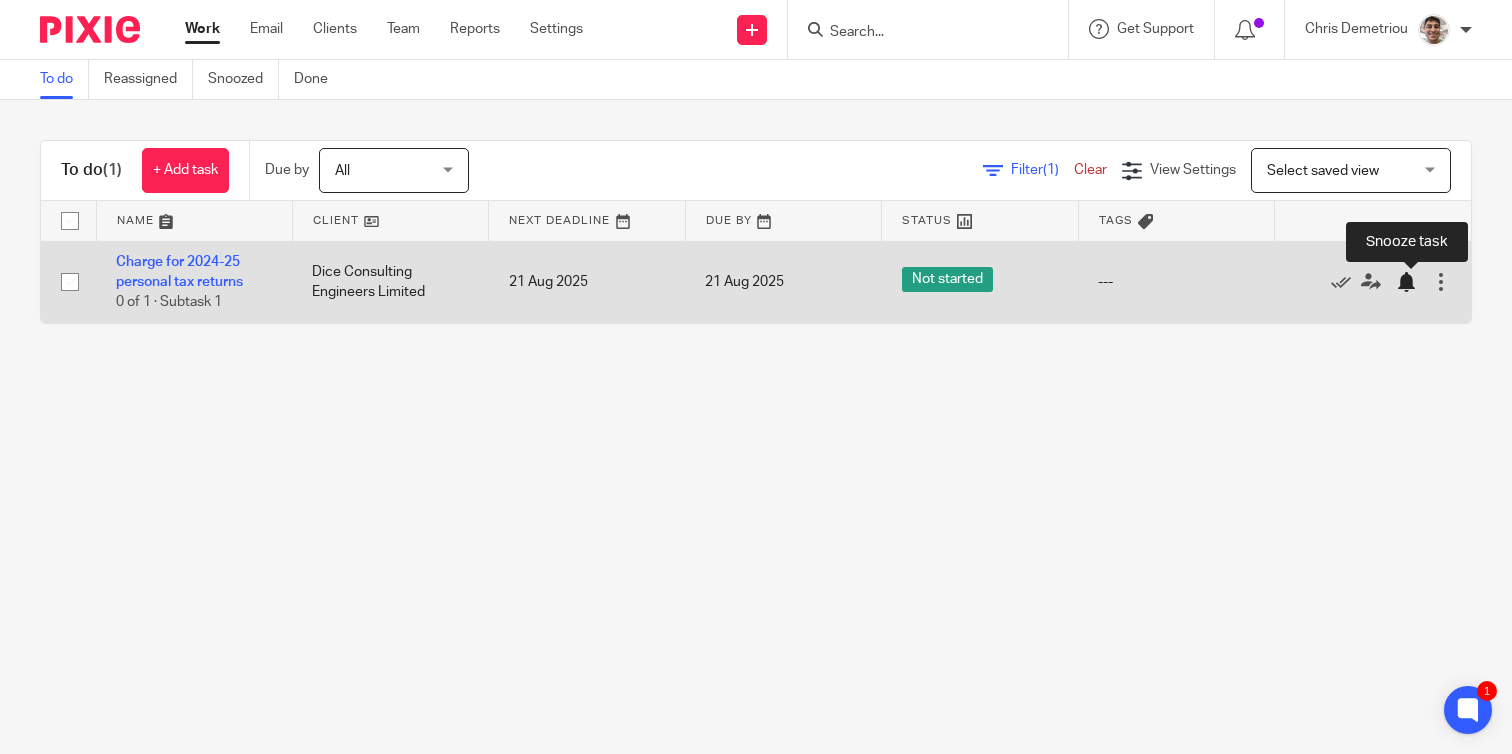 click at bounding box center [1406, 282] 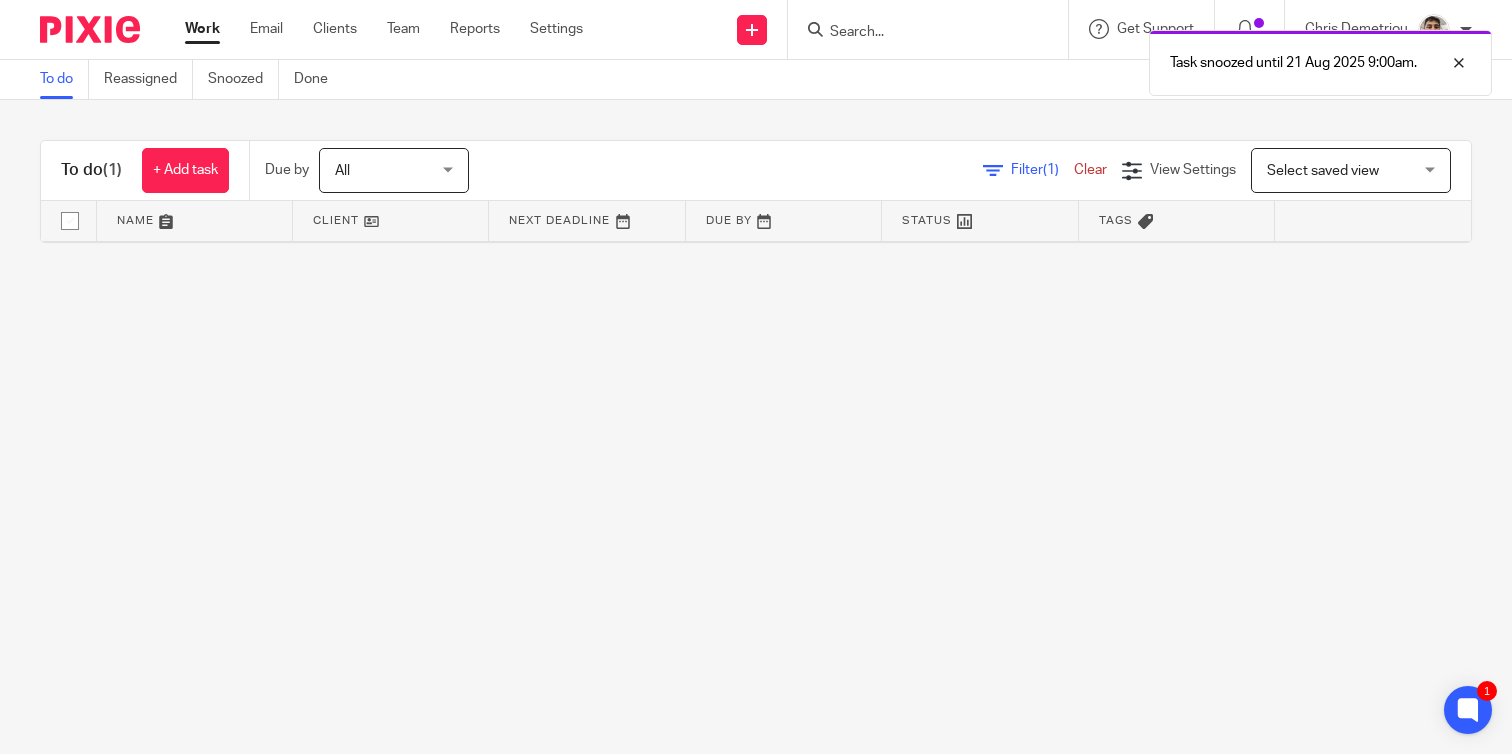 click on "To do
Reassigned
Snoozed
Done
To do
(1)
+ Add task
Due by
All
All
Today
Tomorrow
This week
Next week
This month
Next month
All
all     Filter
(1) Clear     View Settings   View Settings     (1) Filters   Clear   Save     Manage saved views
Select saved view
Select saved view
Select saved view
Name     Client     Next Deadline     Due By     Status   Tags
No client selected
No client selected
88store Ltd
AAJVER Ltd
Abi [LAST]" at bounding box center [756, 377] 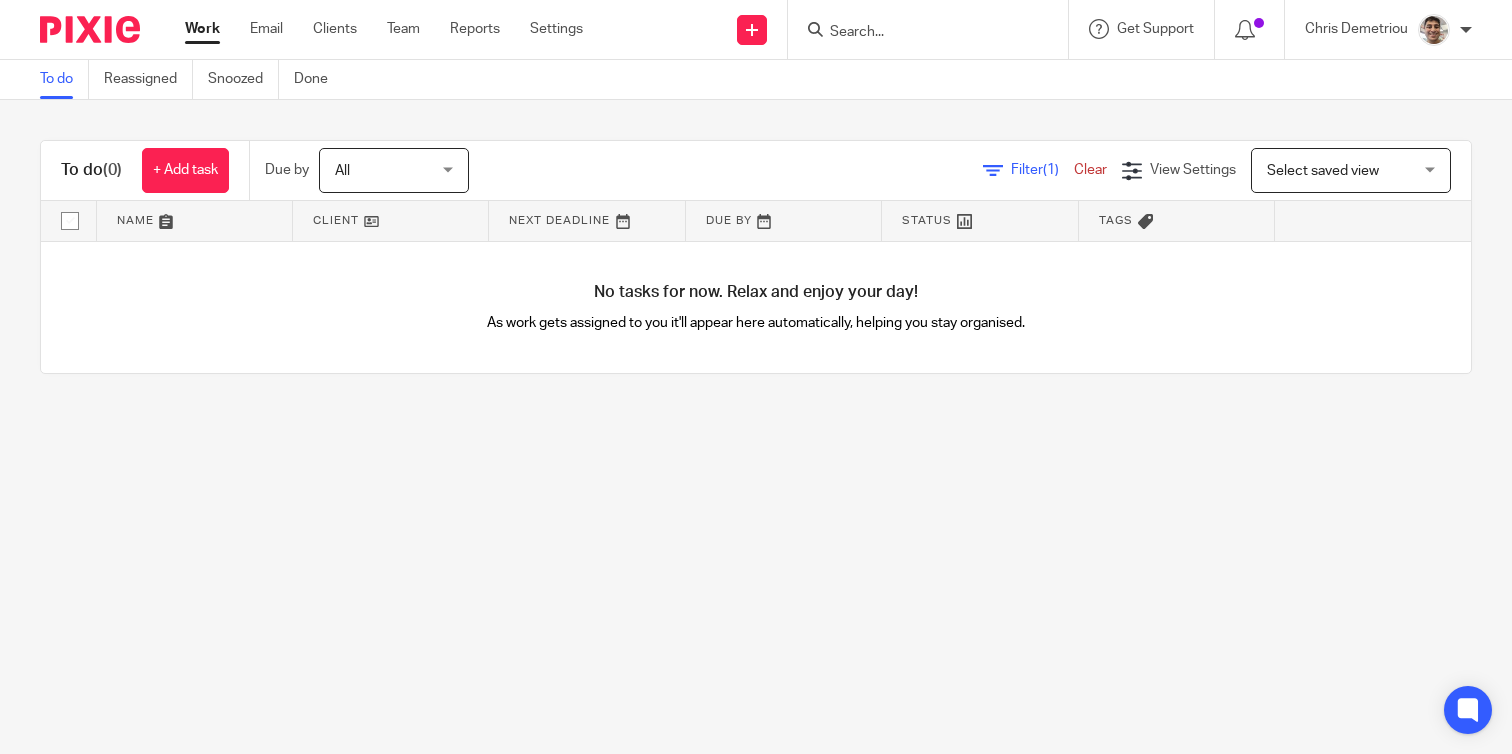 scroll, scrollTop: 0, scrollLeft: 0, axis: both 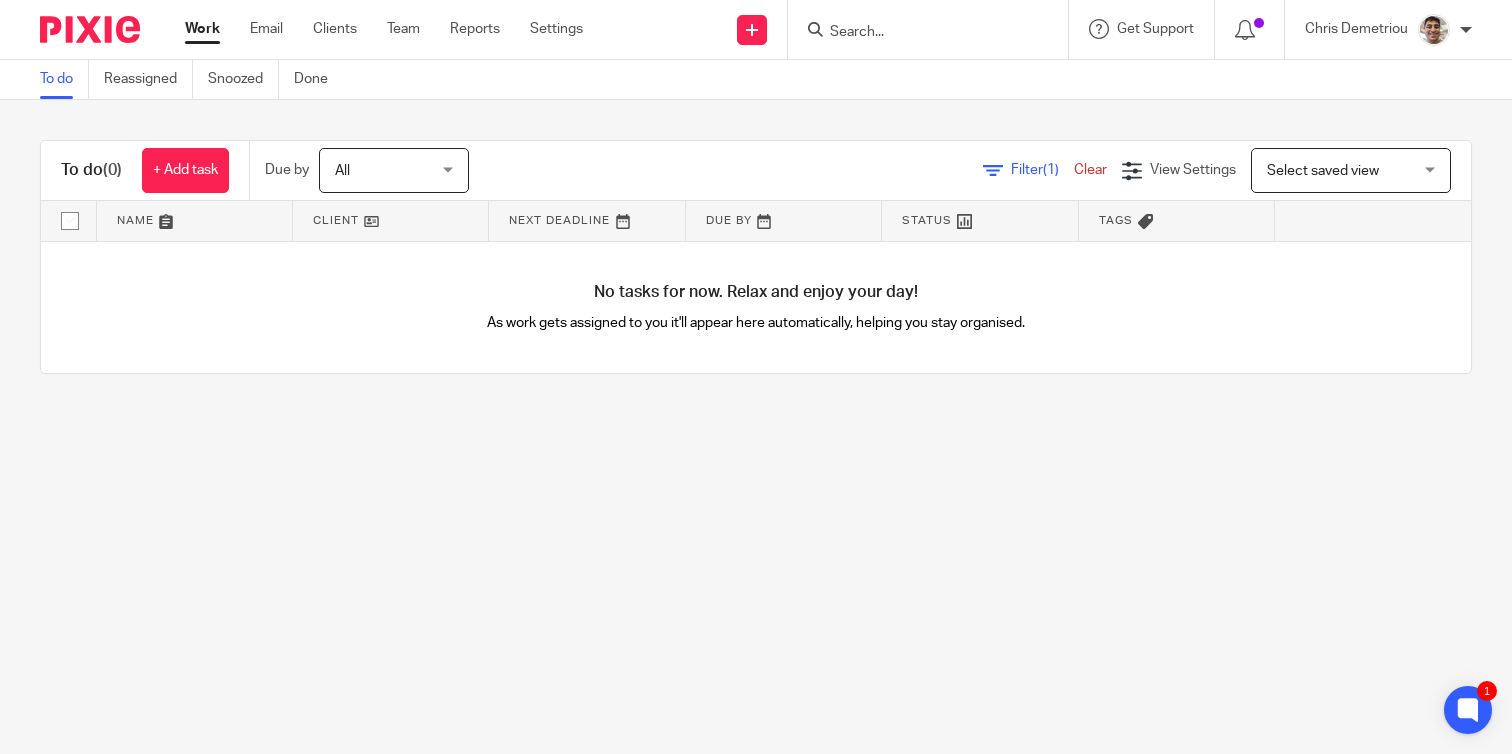 click at bounding box center (918, 33) 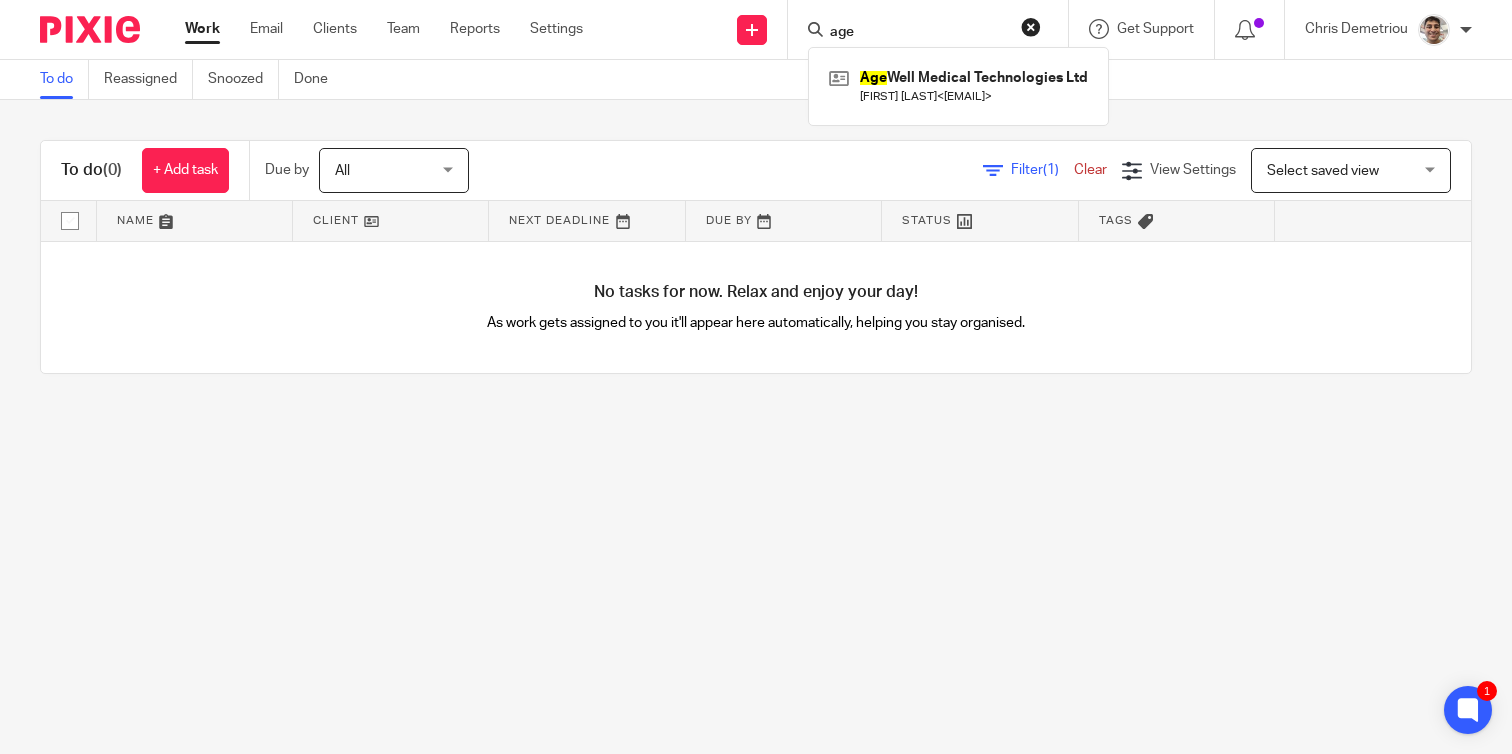 click on "age" at bounding box center [918, 33] 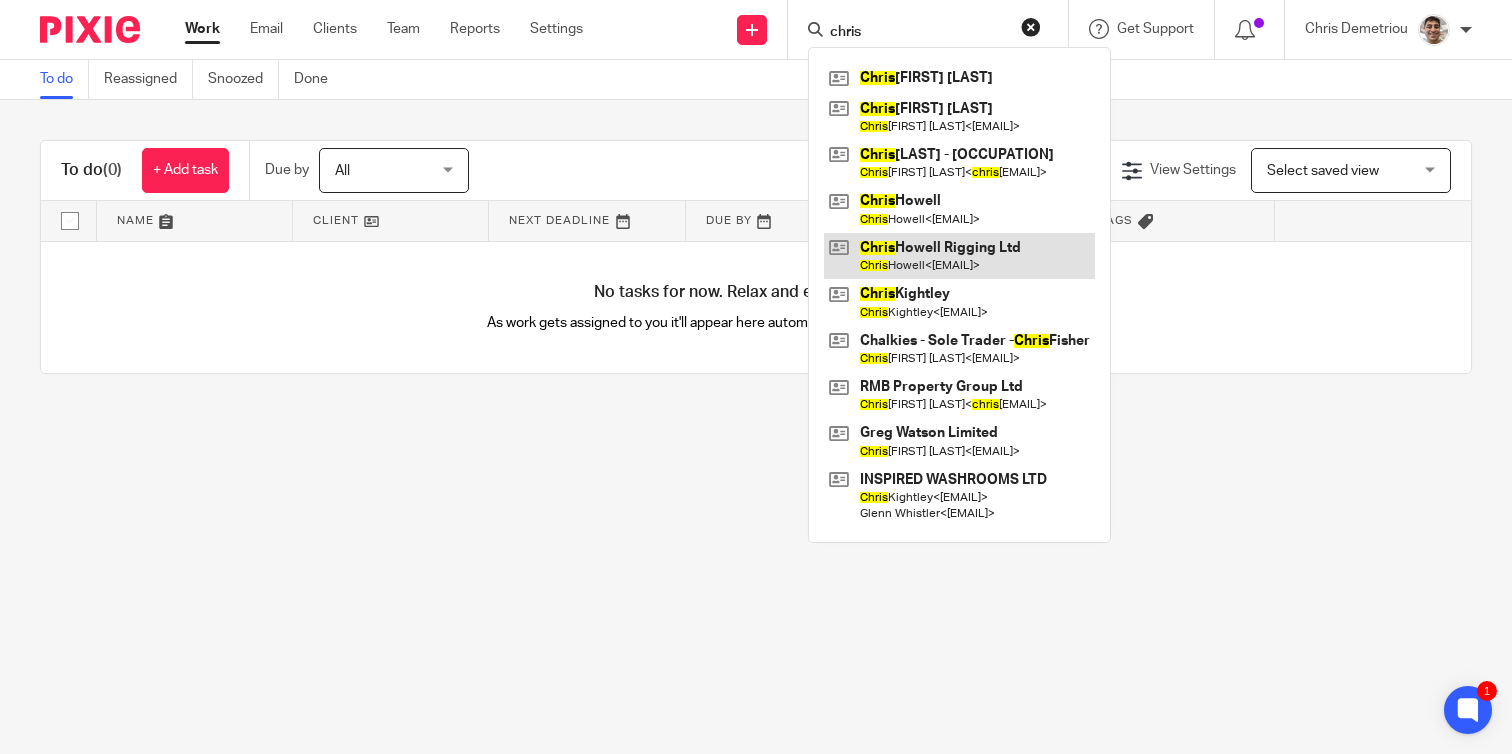 type on "chris" 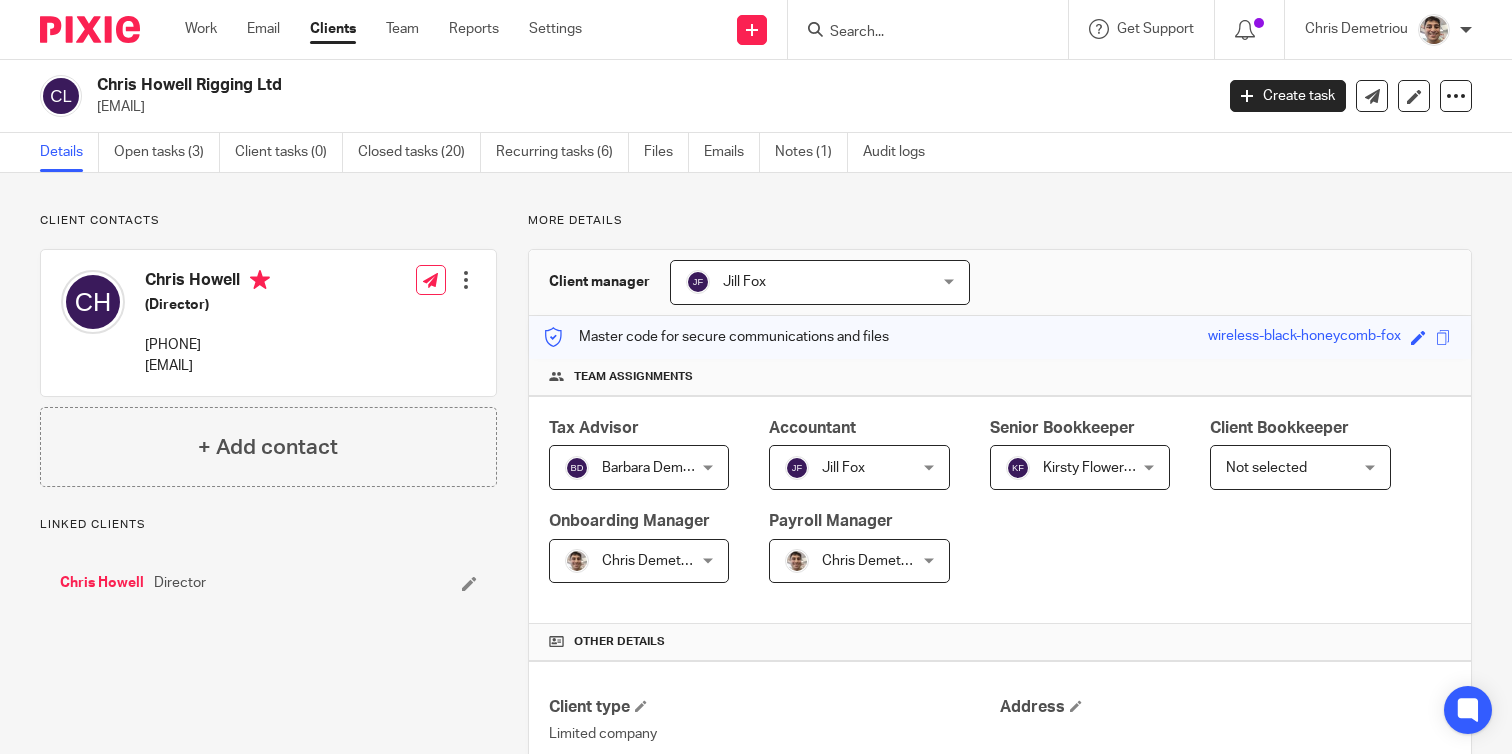 scroll, scrollTop: 0, scrollLeft: 0, axis: both 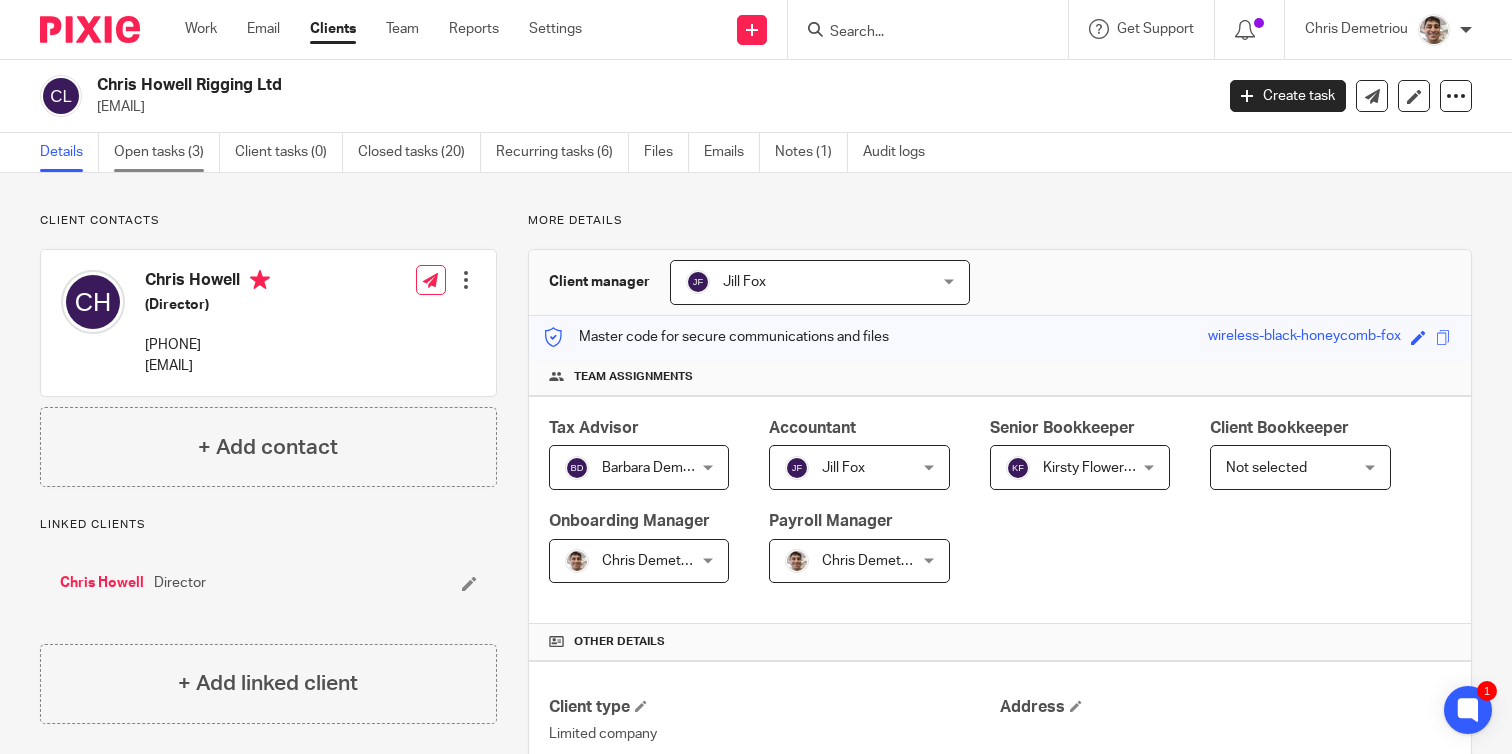 click on "Open tasks (3)" at bounding box center [167, 152] 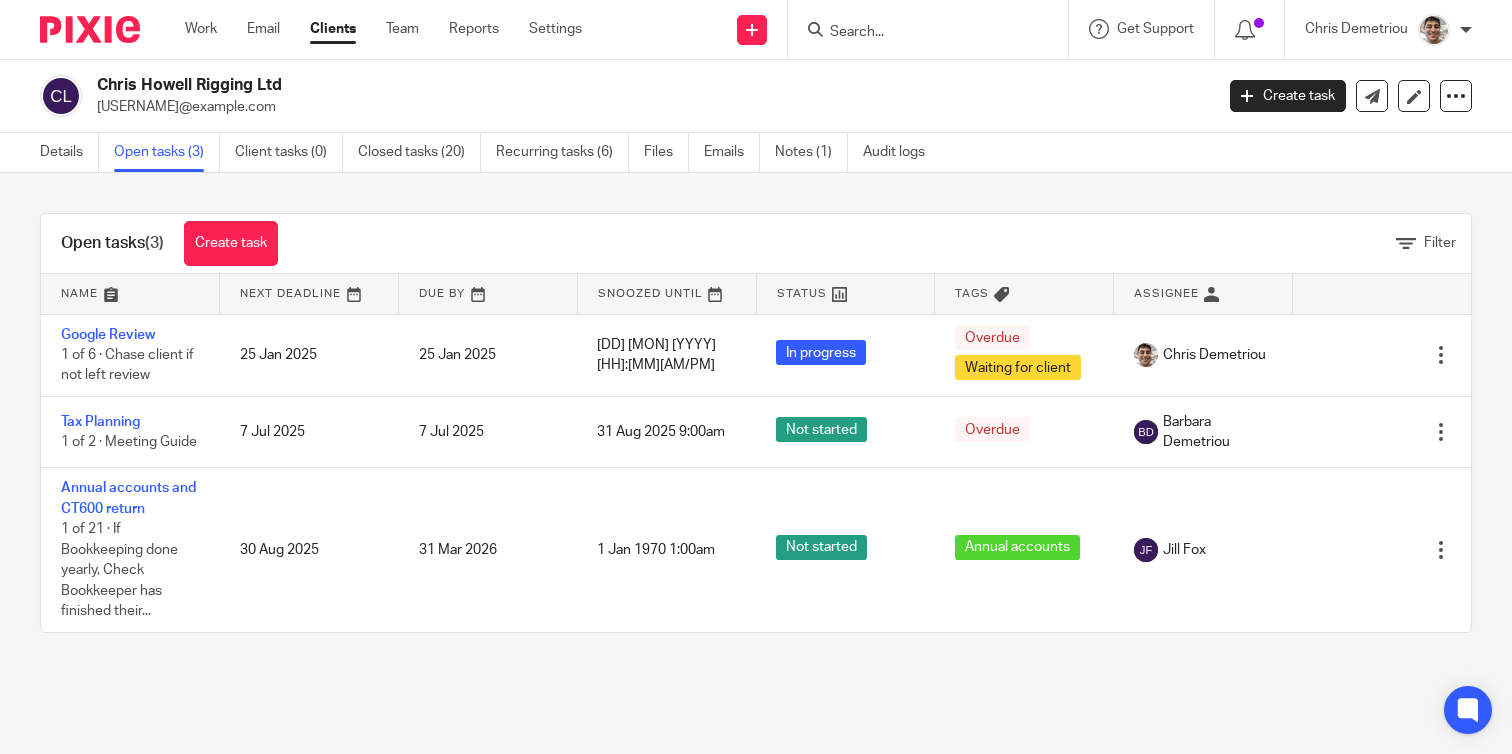 scroll, scrollTop: 0, scrollLeft: 0, axis: both 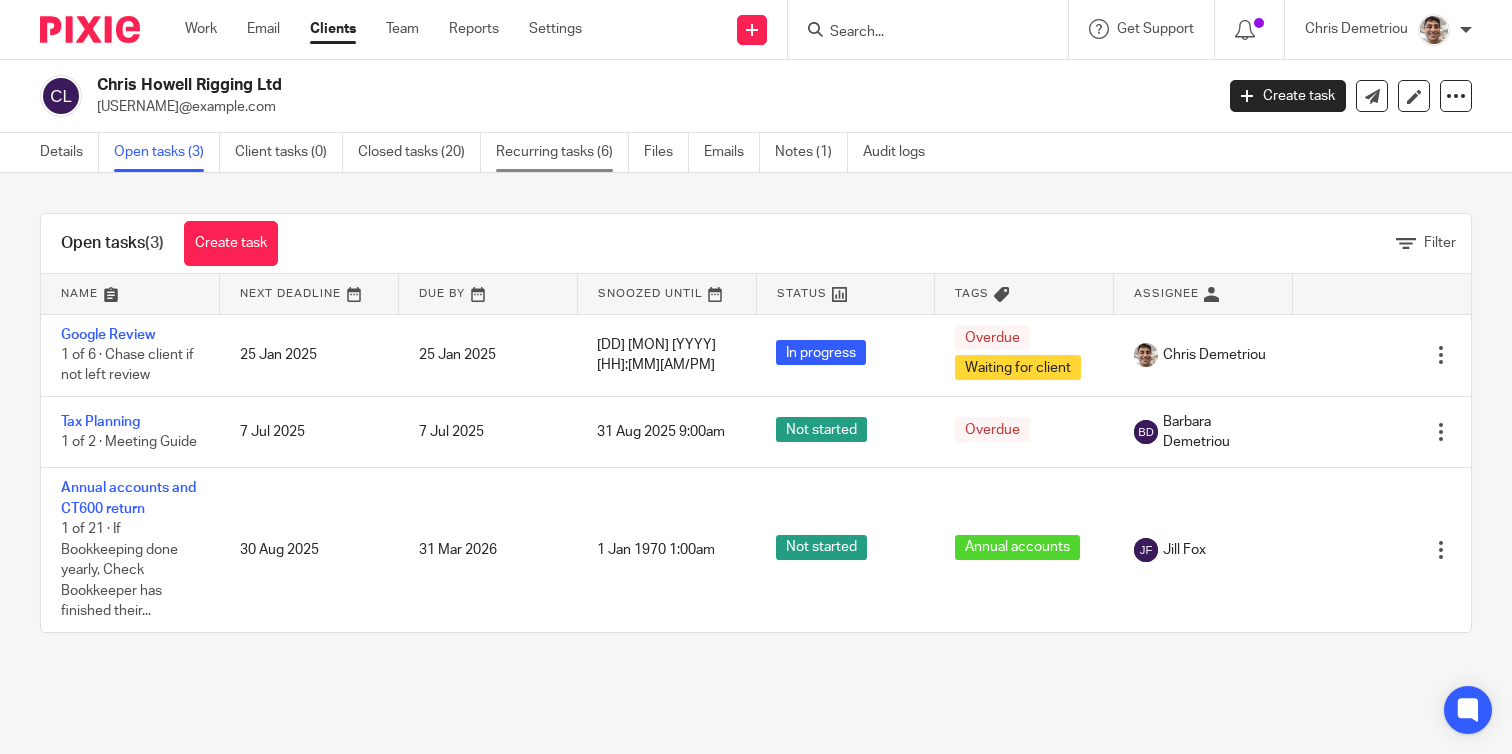 click on "Recurring tasks (6)" at bounding box center (562, 152) 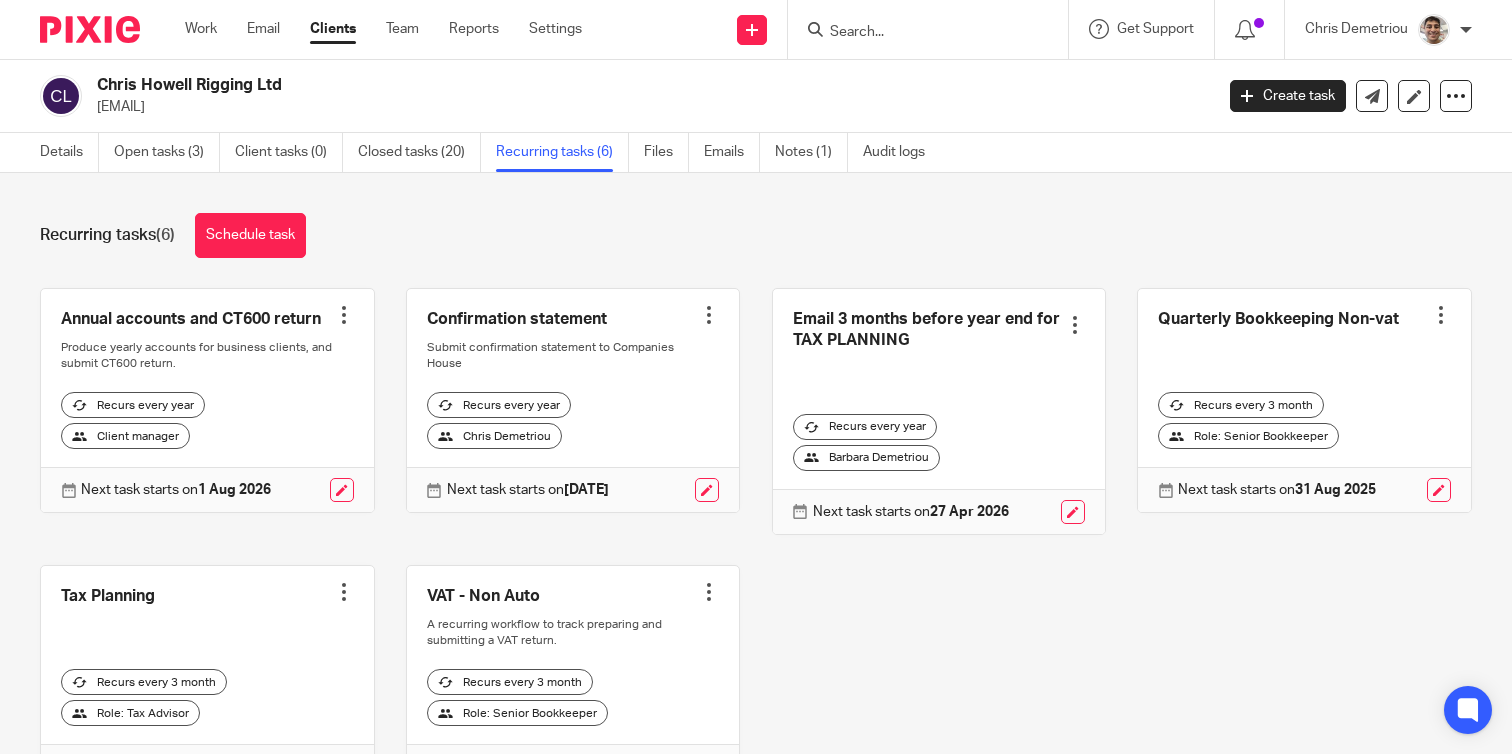 scroll, scrollTop: 0, scrollLeft: 0, axis: both 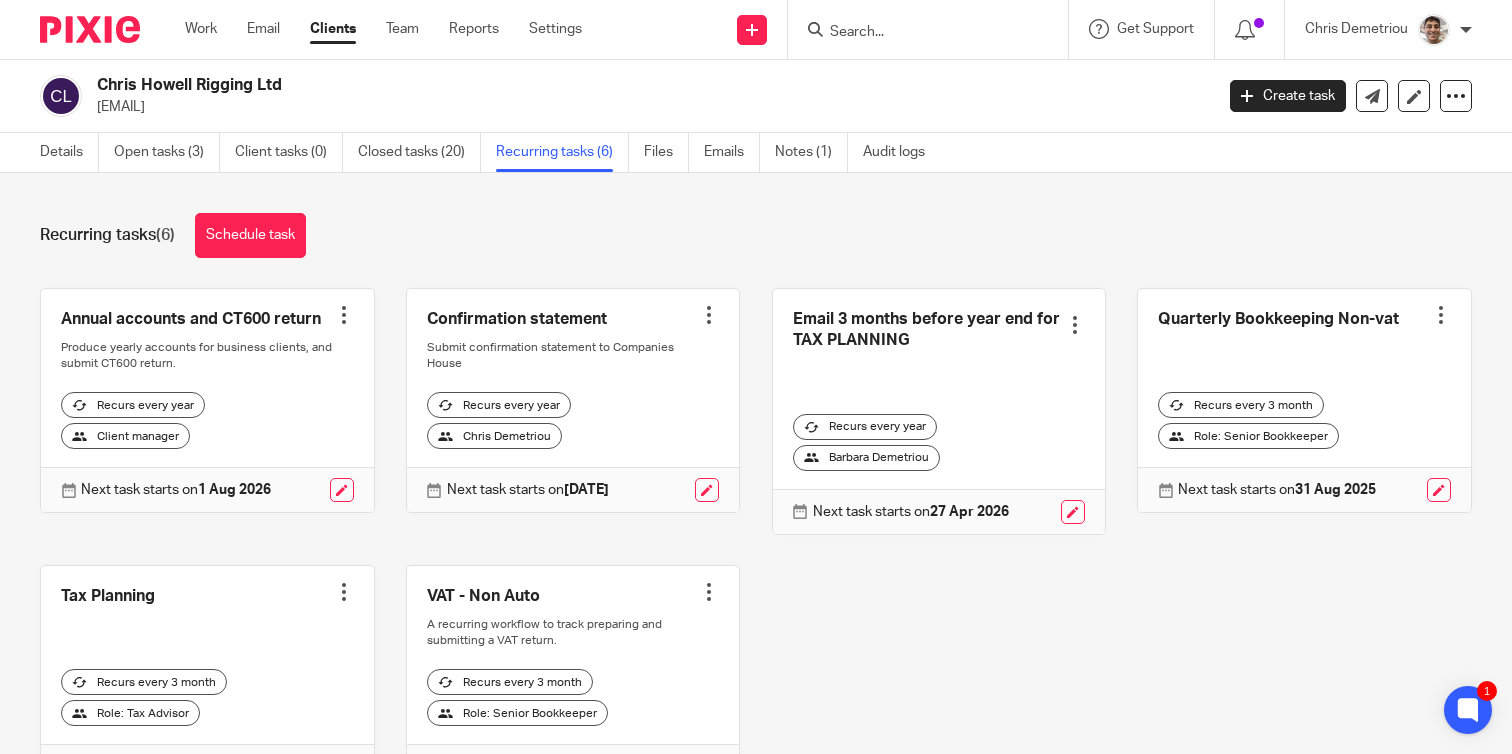 click on "Recurring tasks
(6)
Schedule task
Annual accounts and CT600 return
Create task
Clone template
Recalculate schedule
Cancel schedule
Produce yearly accounts for business clients, and submit CT600 return.
Recurs every year
Client manager
Next task starts on   [DATE]
Confirmation statement" at bounding box center [756, 463] 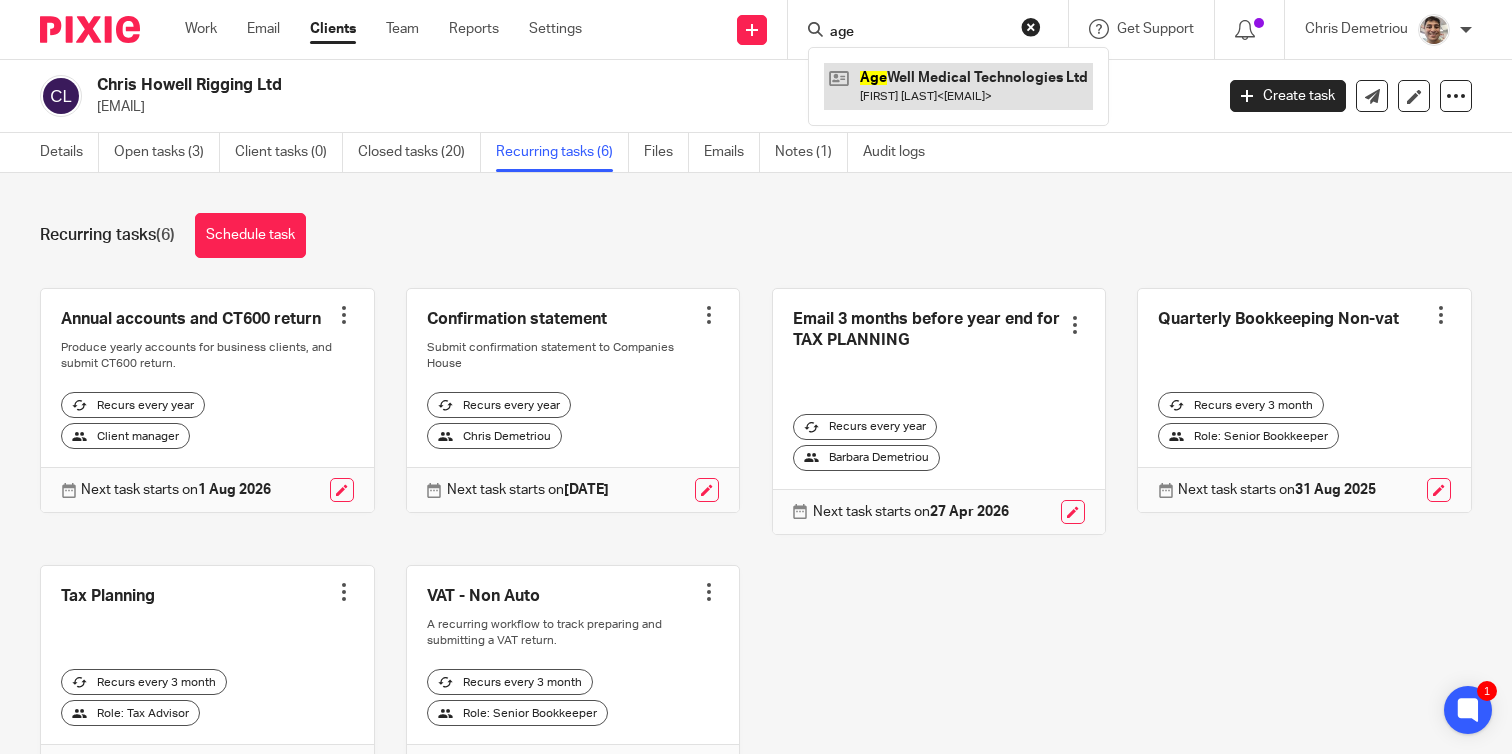 type on "age" 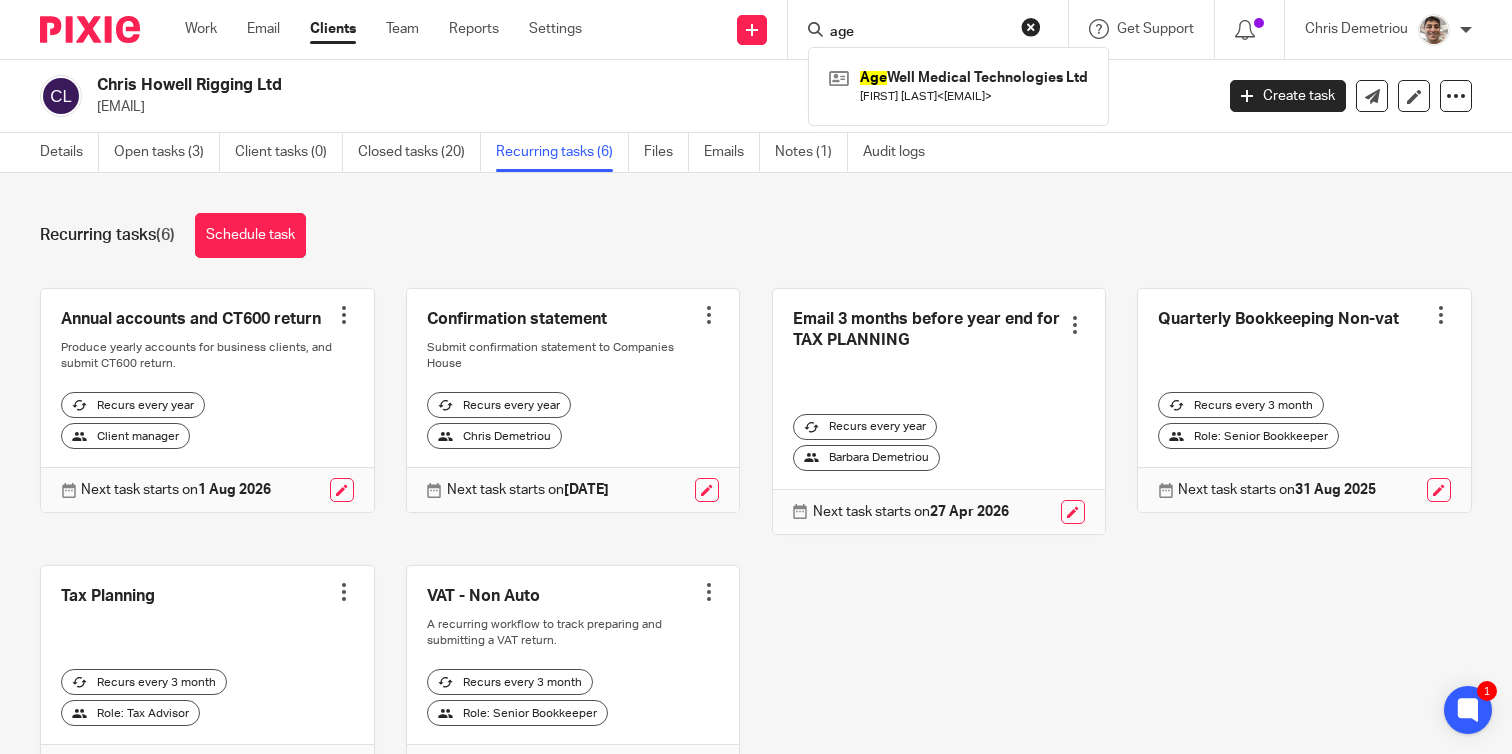 click on "Recurring tasks
(6)
Schedule task" at bounding box center (756, 235) 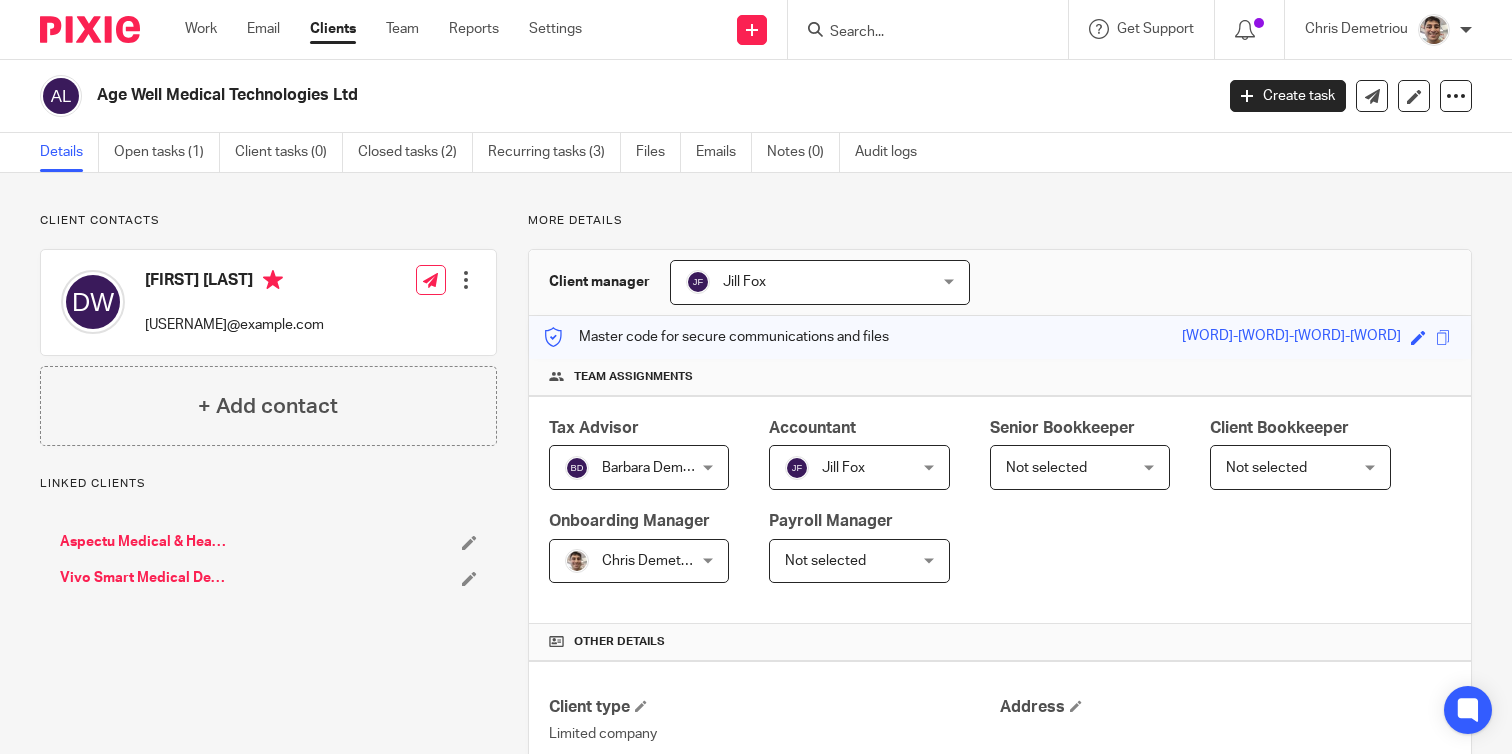 scroll, scrollTop: 0, scrollLeft: 0, axis: both 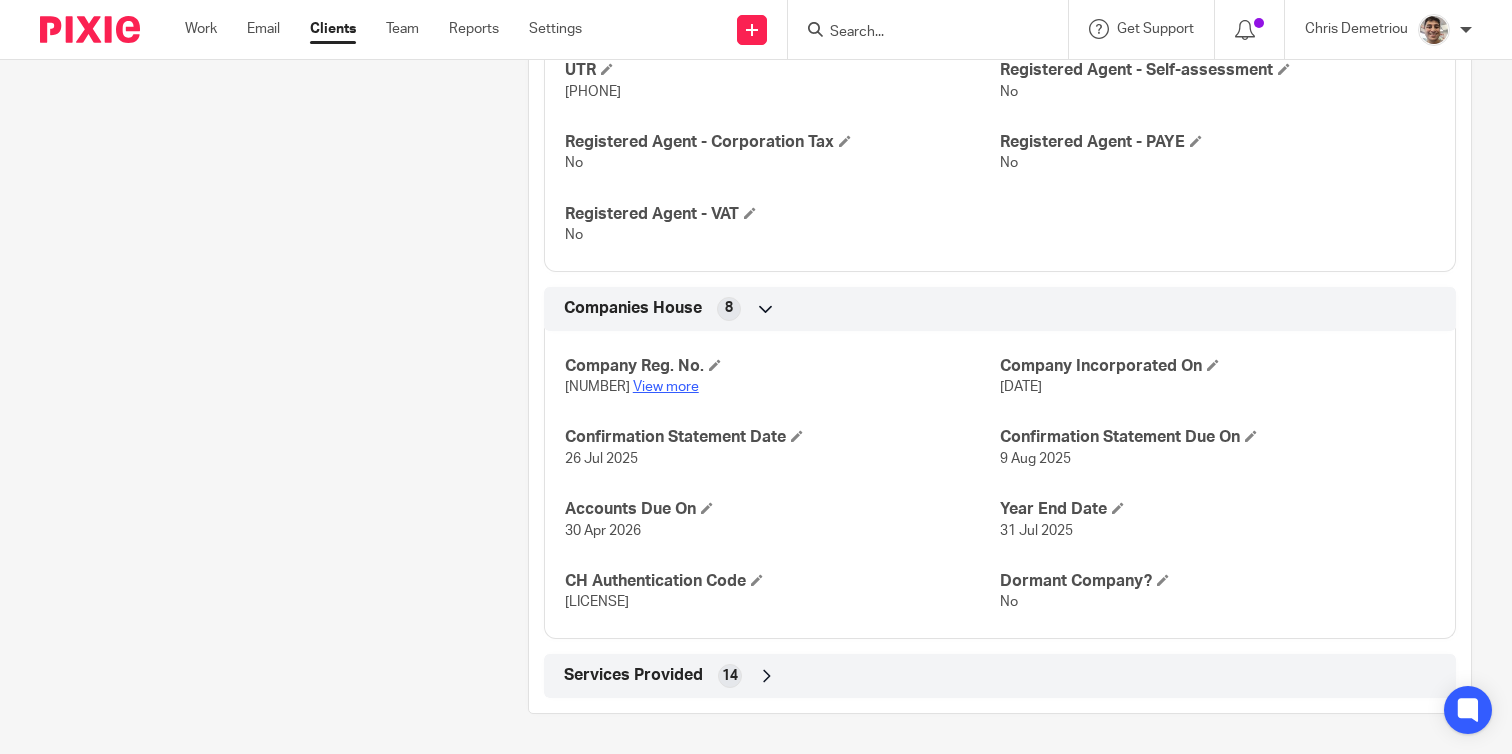 click on "View more" at bounding box center (666, 387) 